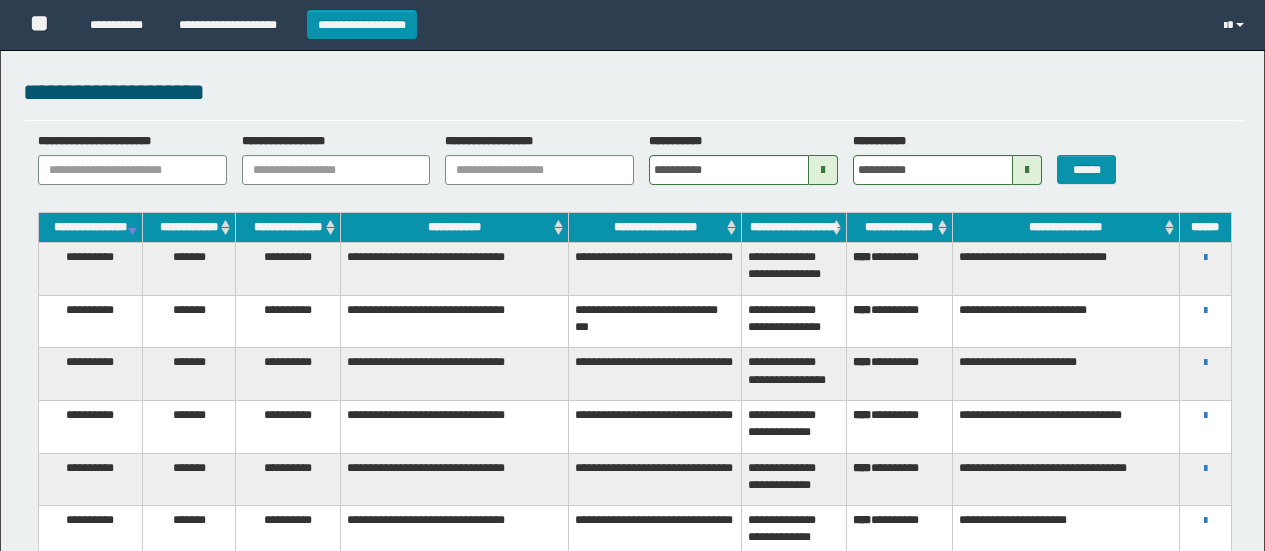 scroll, scrollTop: 0, scrollLeft: 0, axis: both 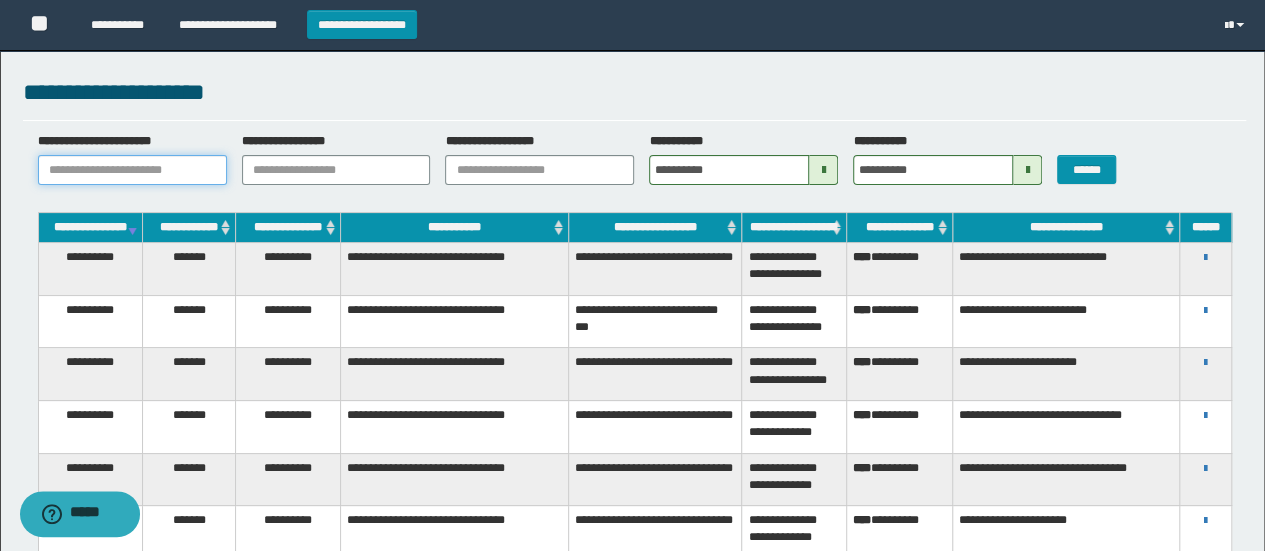 click on "**********" at bounding box center [132, 170] 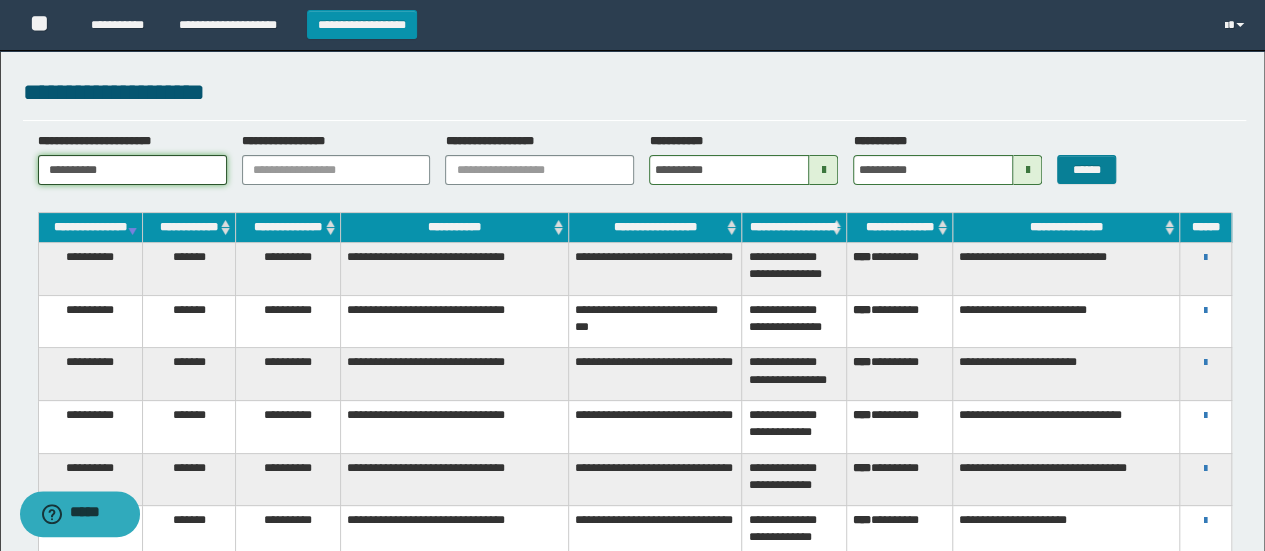 type on "**********" 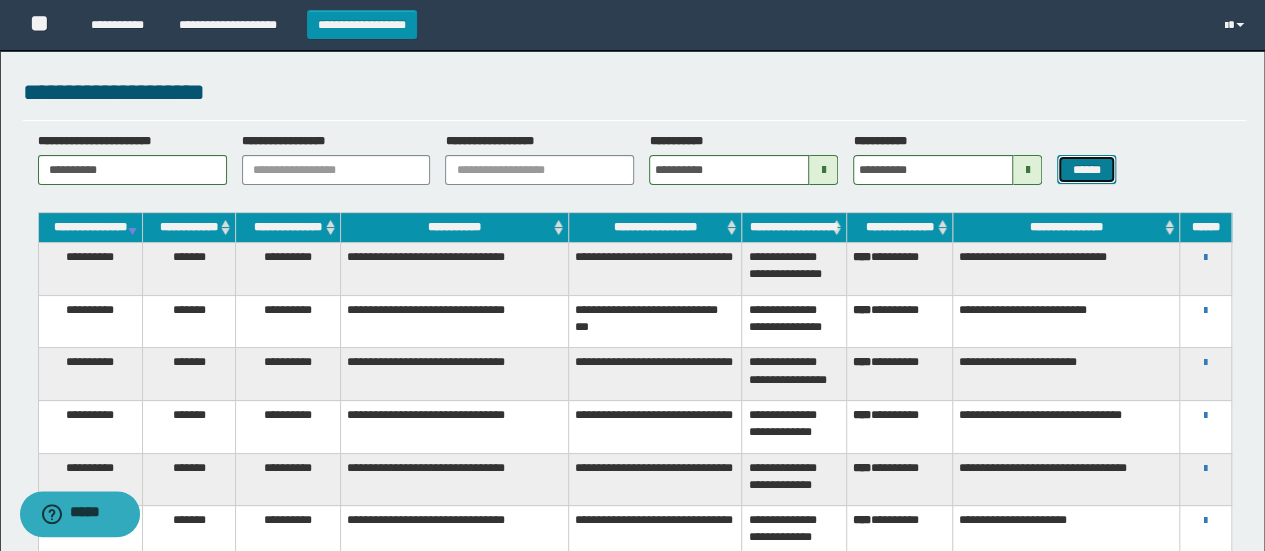 click on "******" at bounding box center [1086, 169] 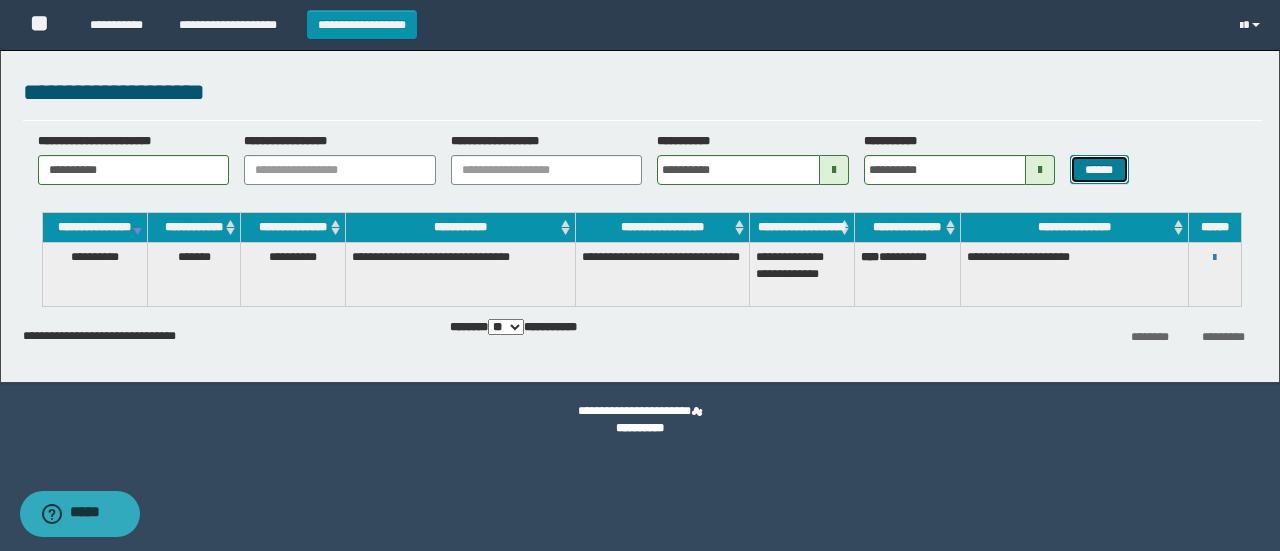 type 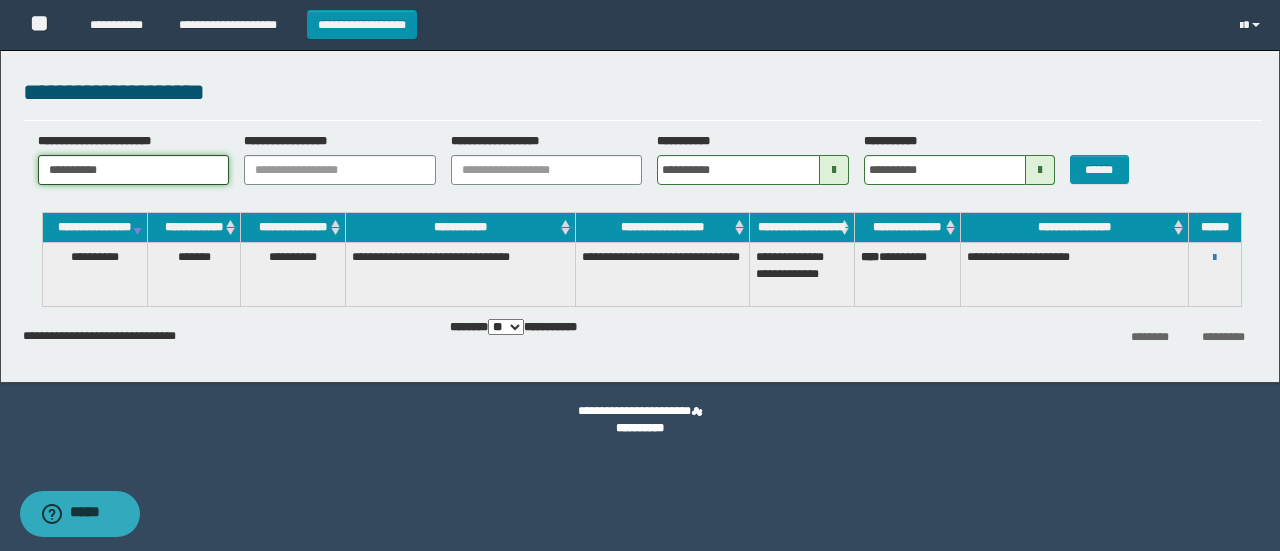 drag, startPoint x: 158, startPoint y: 165, endPoint x: 0, endPoint y: 157, distance: 158.20241 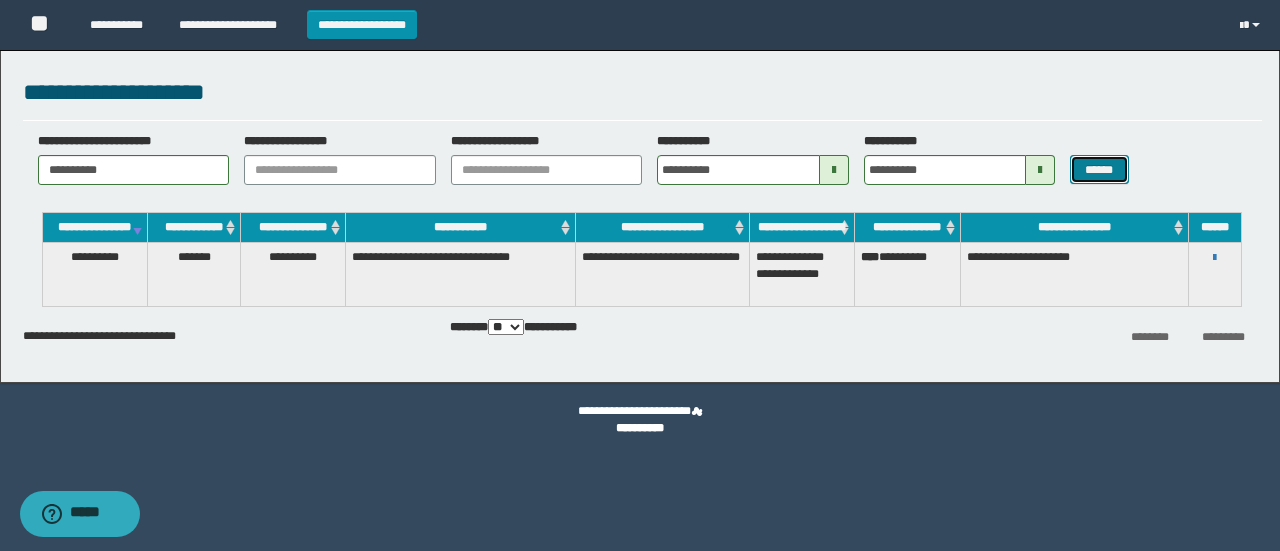 click on "******" at bounding box center (1099, 169) 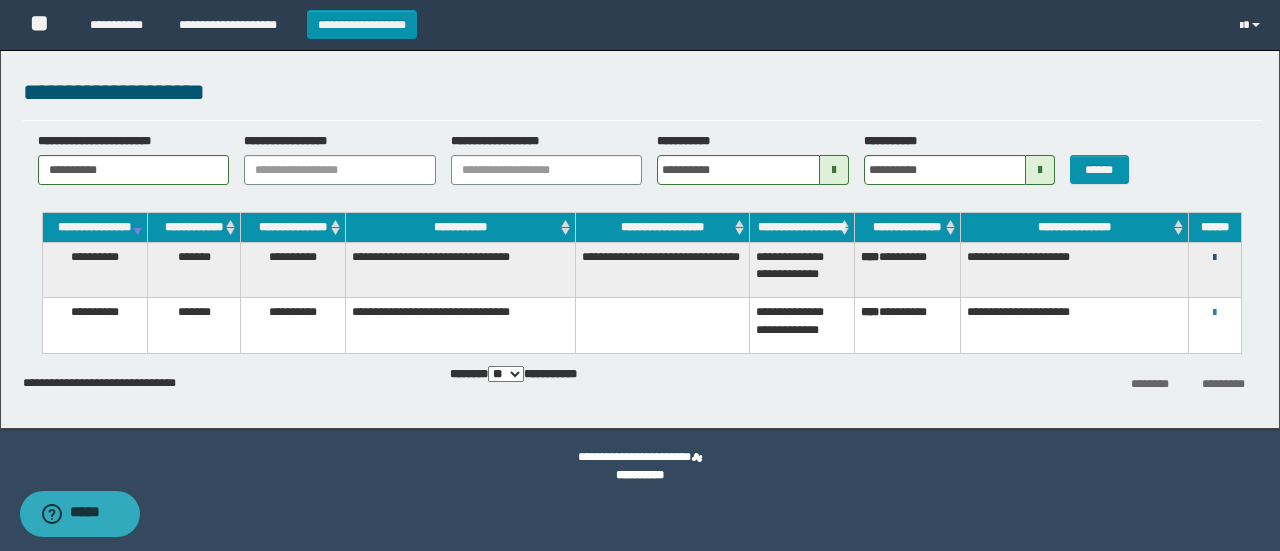 click at bounding box center [1214, 258] 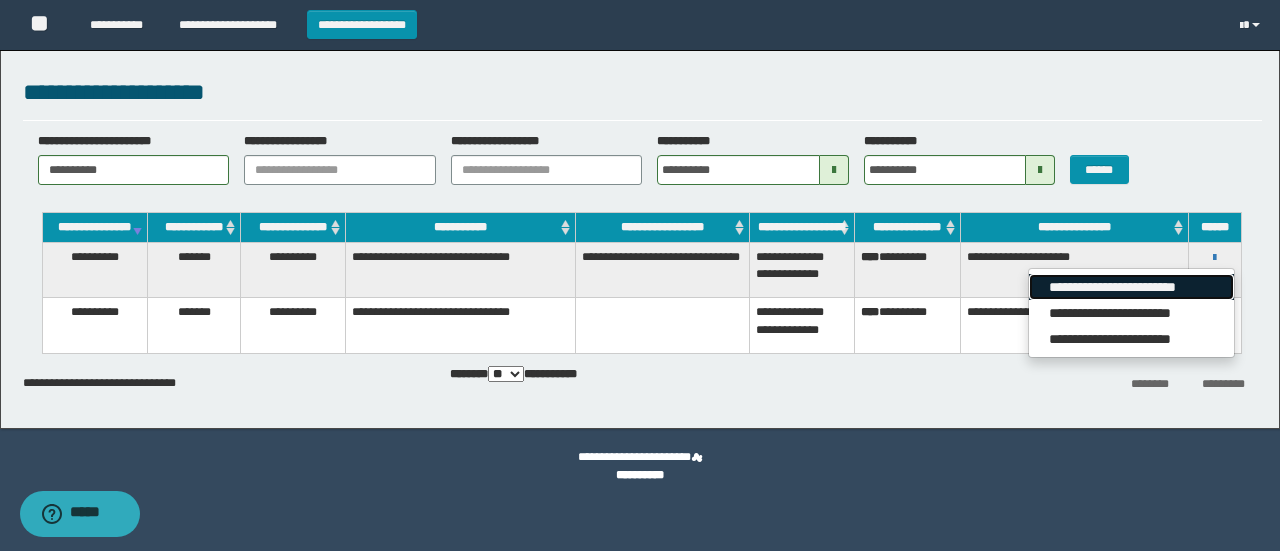 click on "**********" at bounding box center (1131, 287) 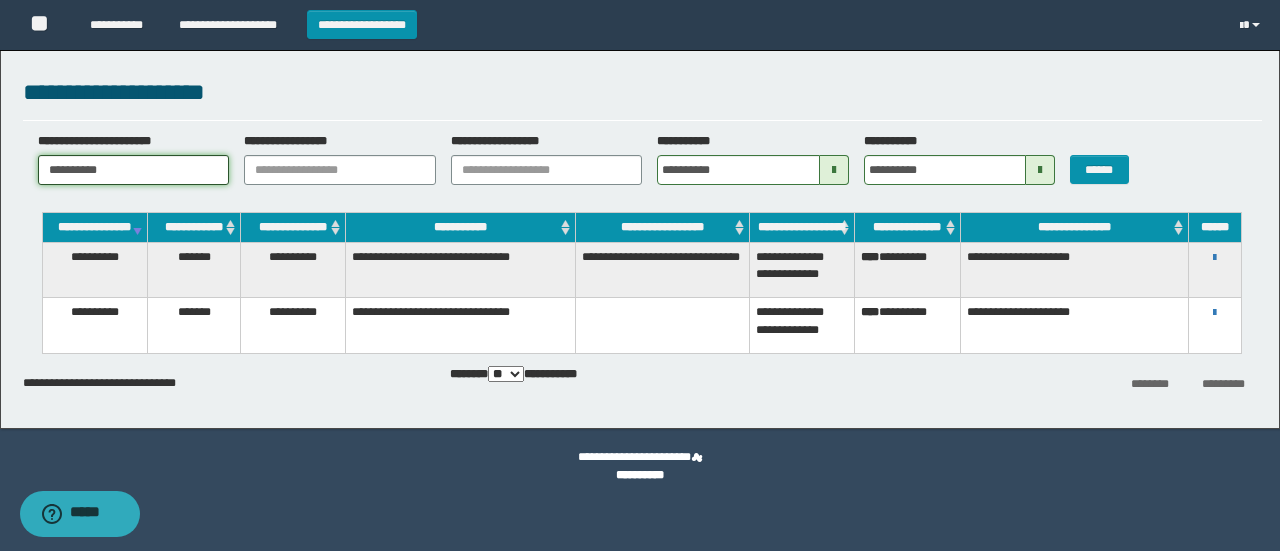click on "**********" at bounding box center (134, 170) 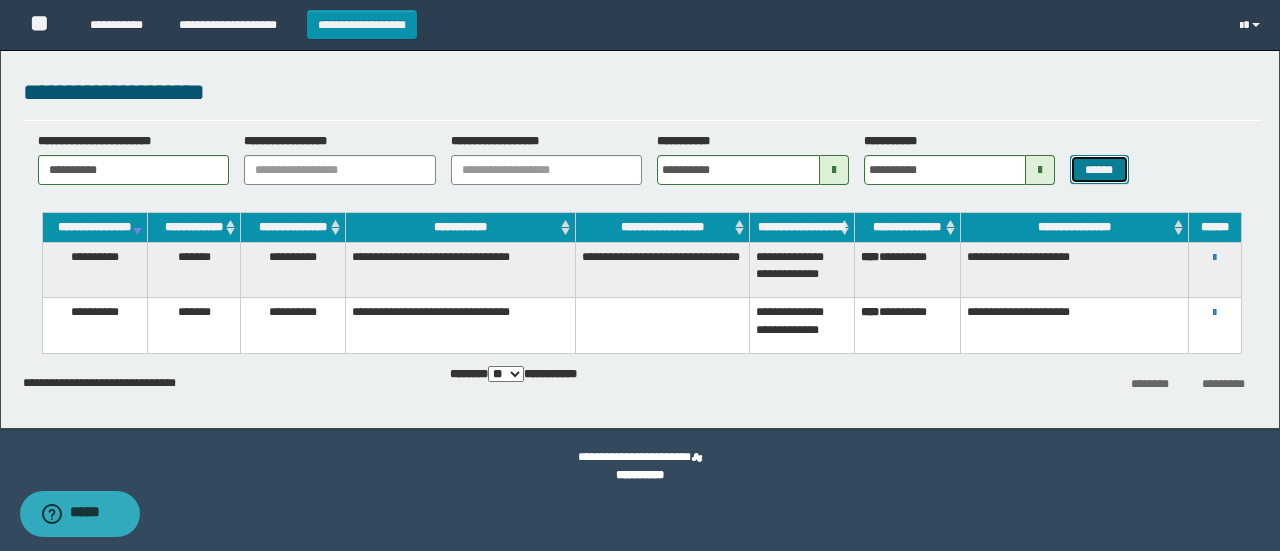 click on "******" at bounding box center [1099, 169] 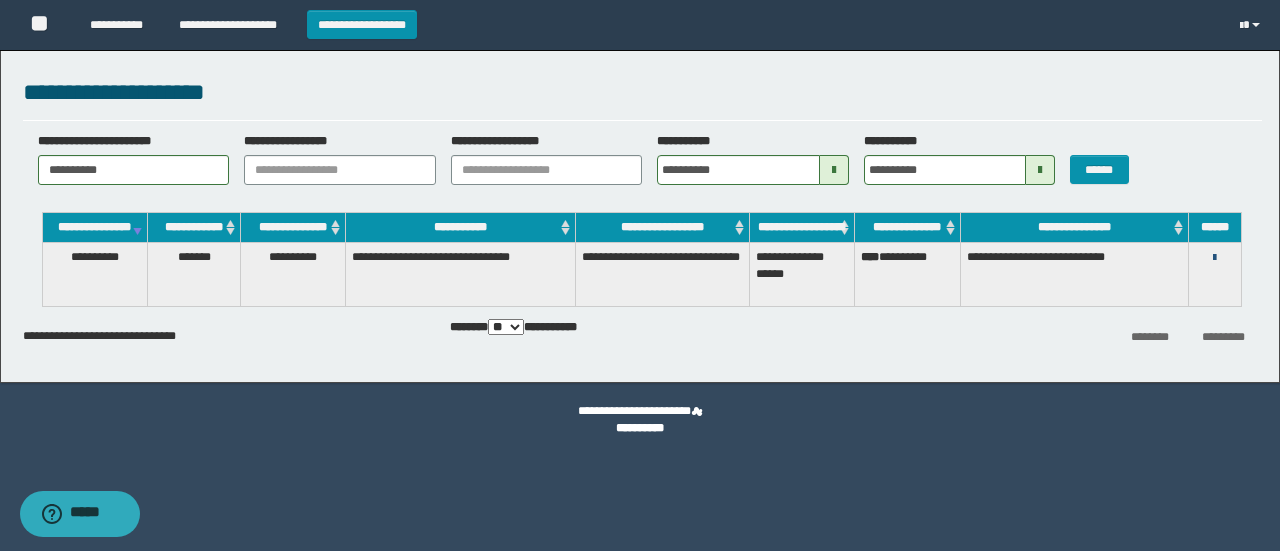 click on "**********" at bounding box center [1215, 257] 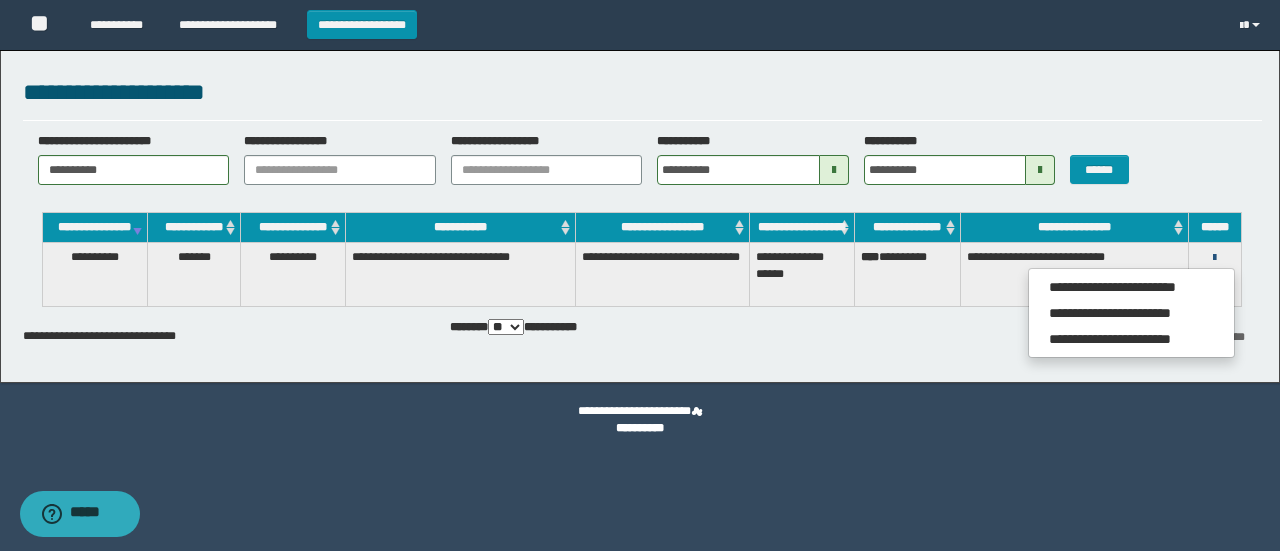 click at bounding box center [1214, 258] 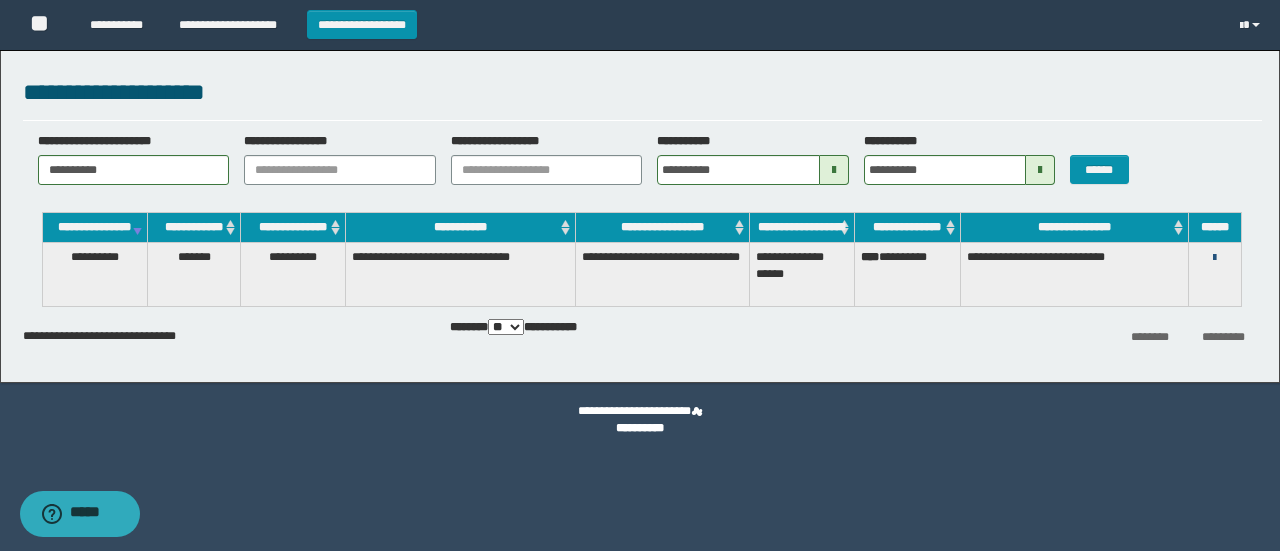 click at bounding box center (1214, 258) 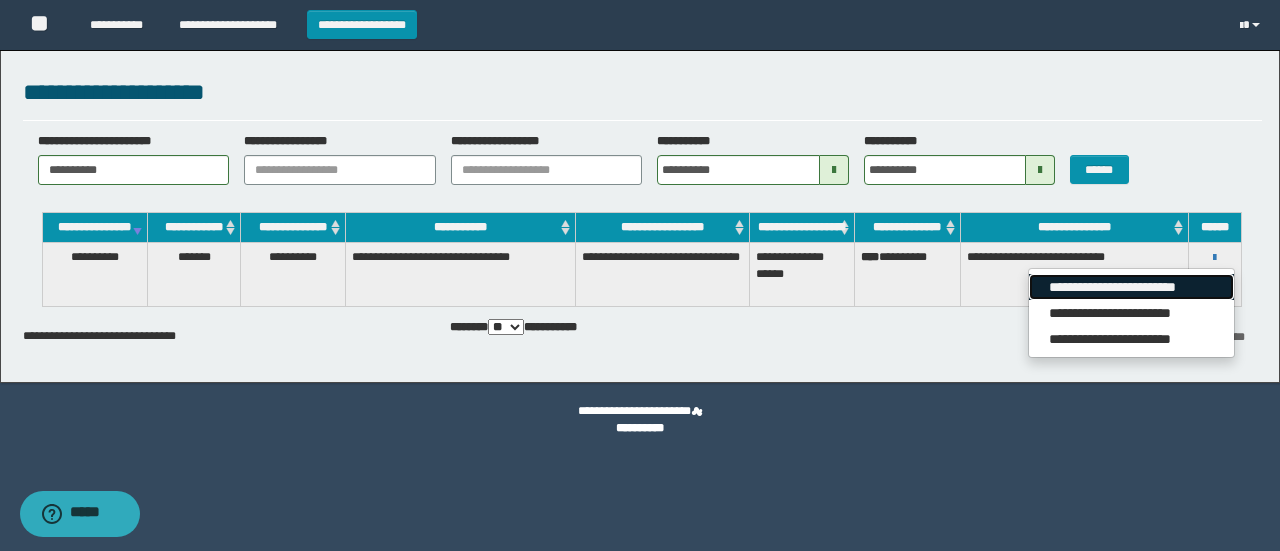 click on "**********" at bounding box center [1131, 287] 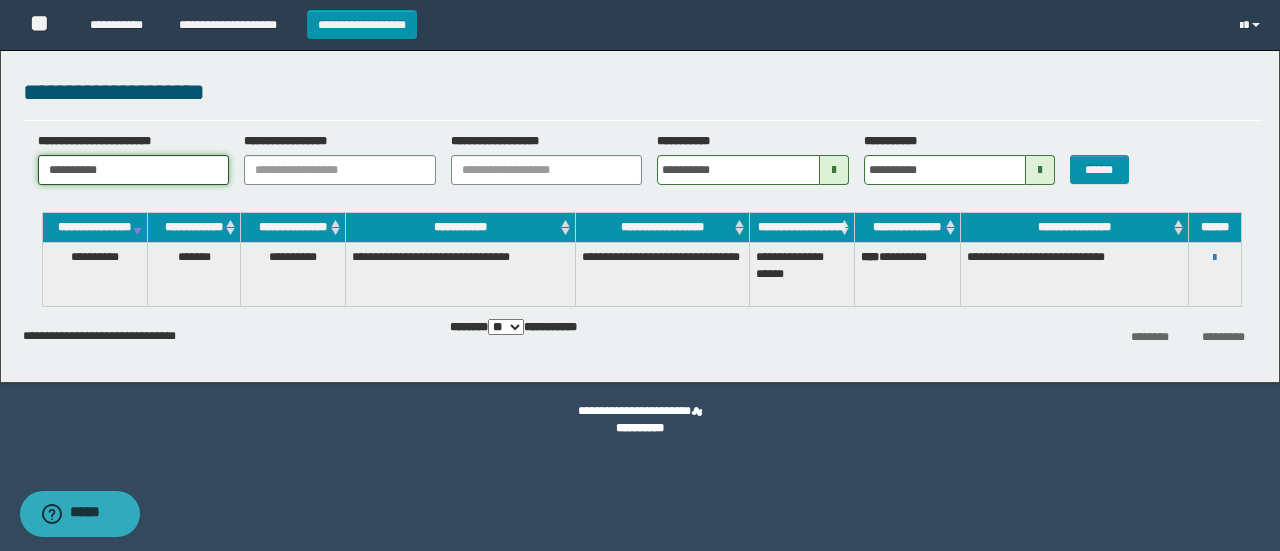 drag, startPoint x: 167, startPoint y: 166, endPoint x: 0, endPoint y: 171, distance: 167.07483 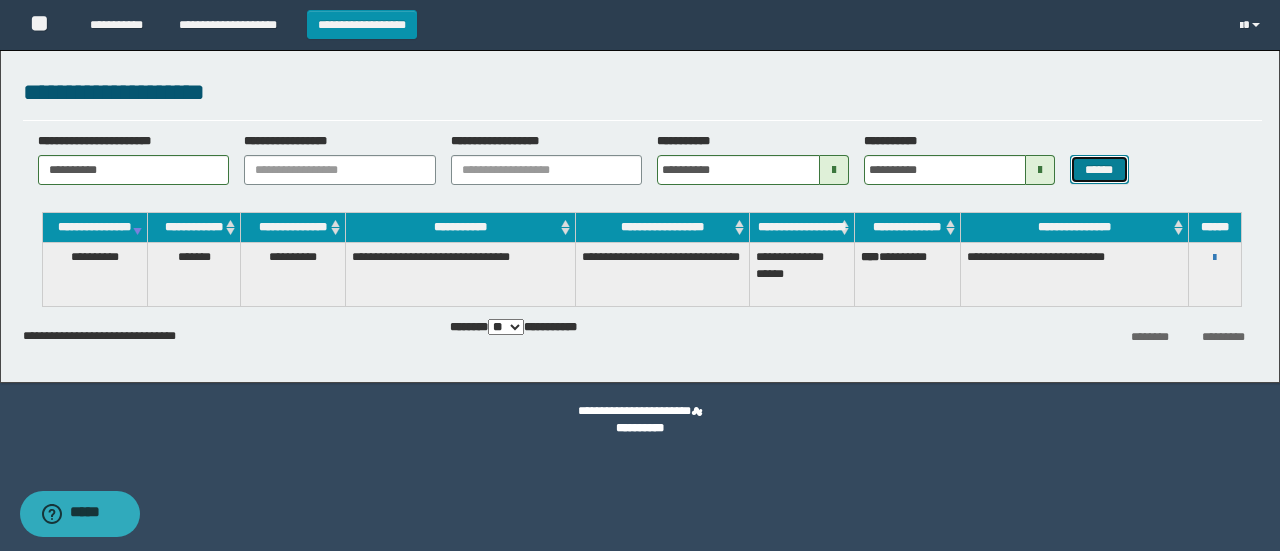 click on "******" at bounding box center (1099, 169) 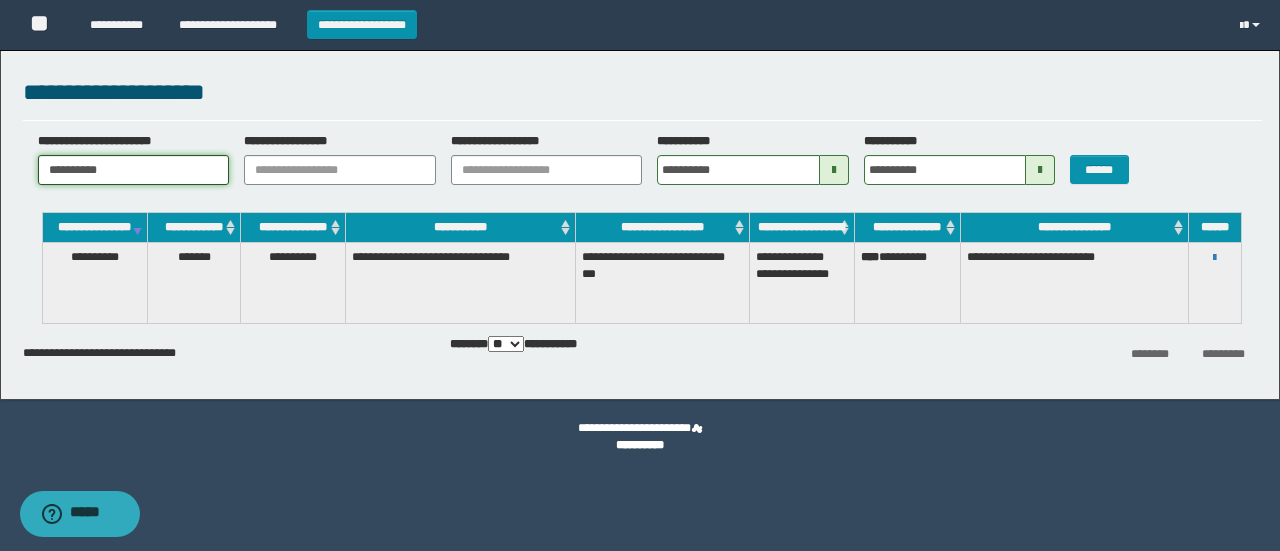 drag, startPoint x: 156, startPoint y: 167, endPoint x: 0, endPoint y: 150, distance: 156.92355 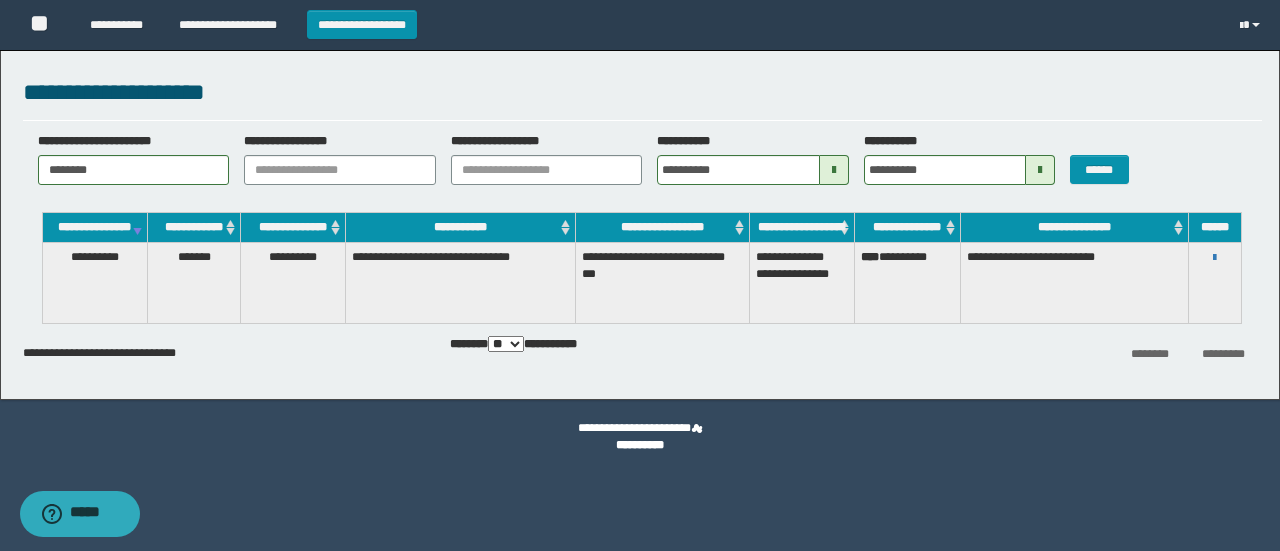 click on "******" at bounding box center (1106, 158) 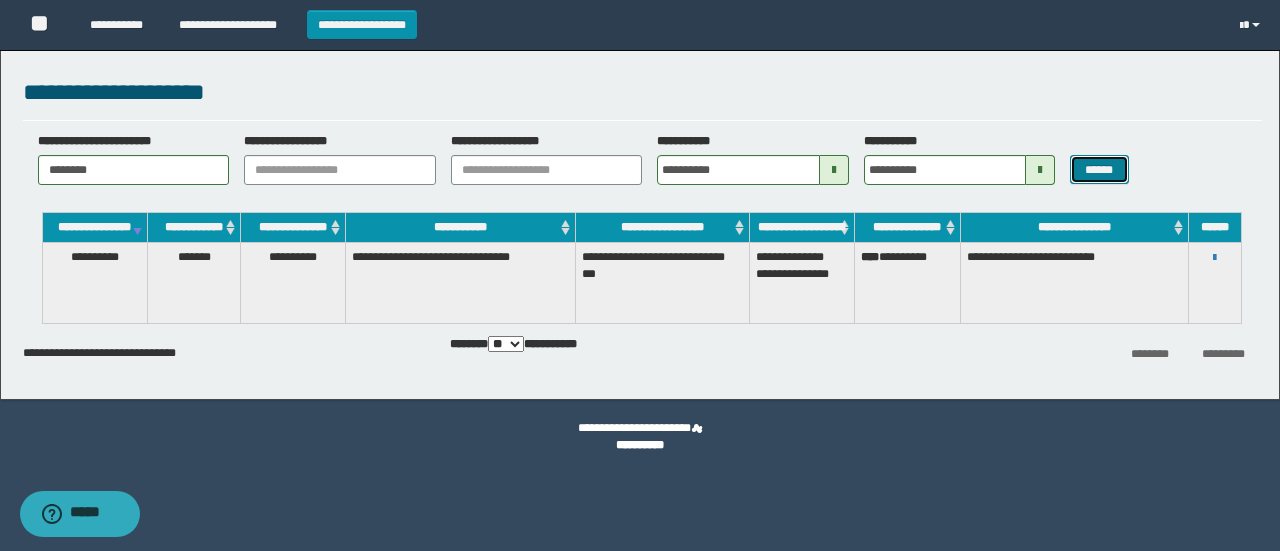 click on "******" at bounding box center (1099, 169) 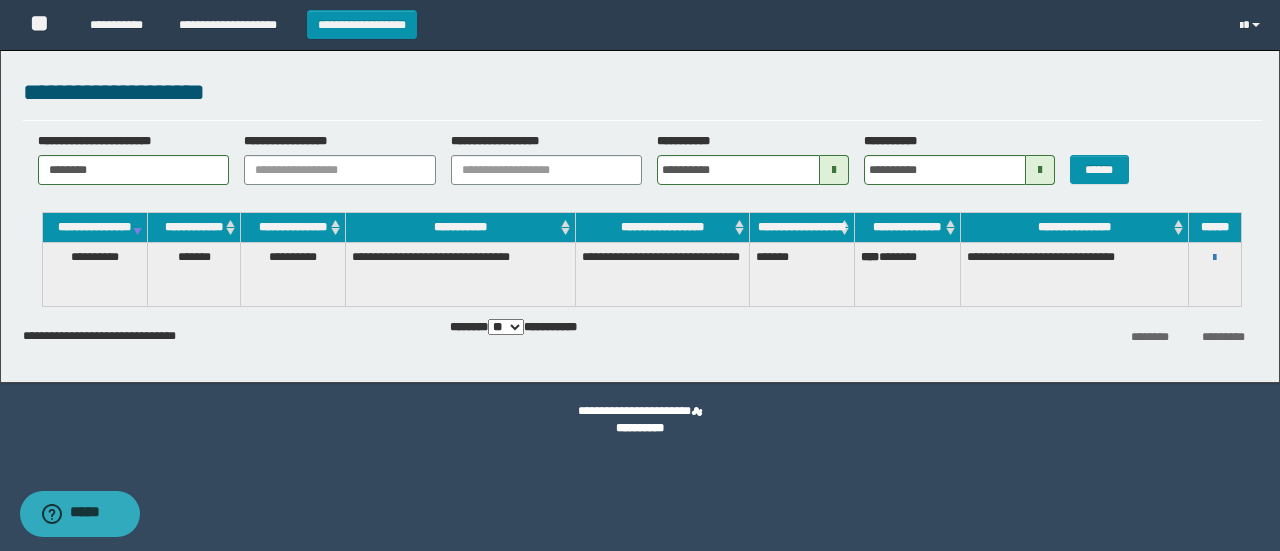 click on "**********" at bounding box center [1215, 257] 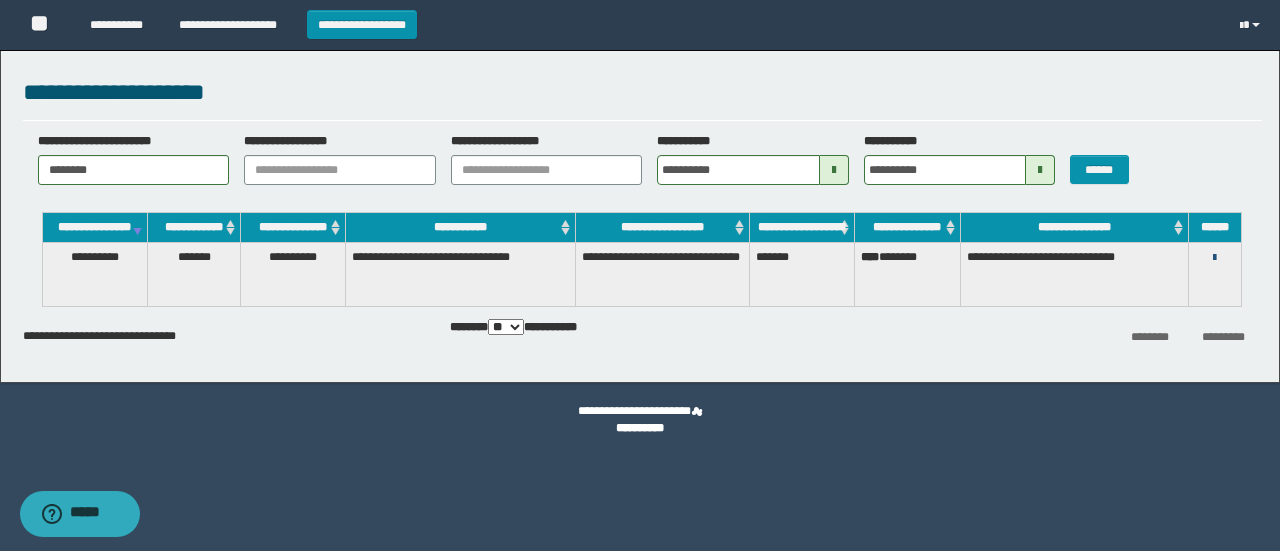 click at bounding box center (1214, 258) 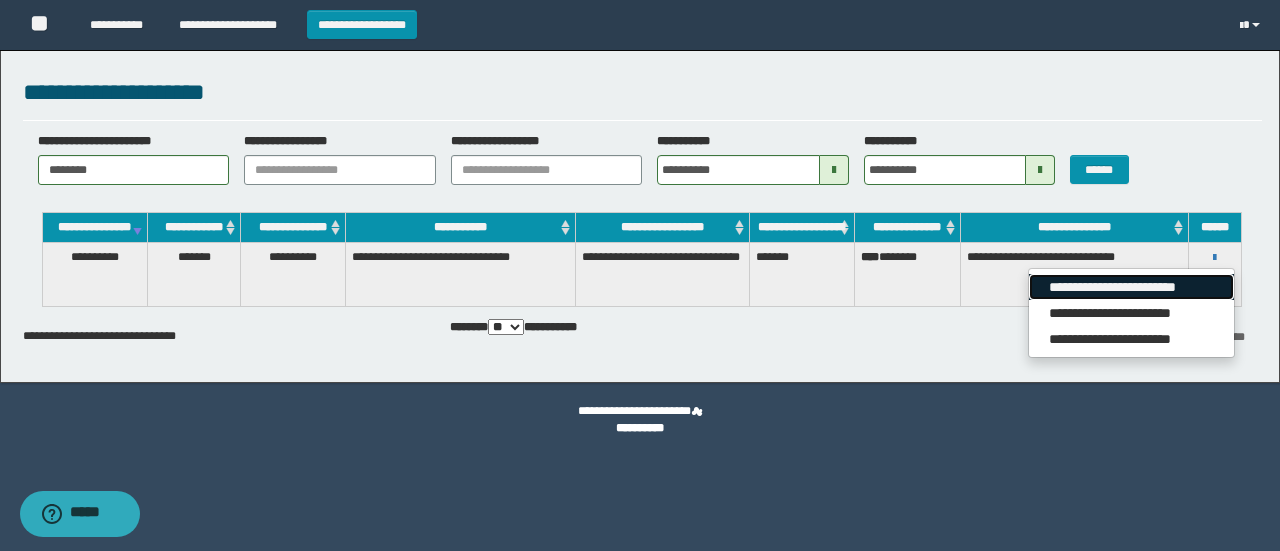 click on "**********" at bounding box center [1131, 287] 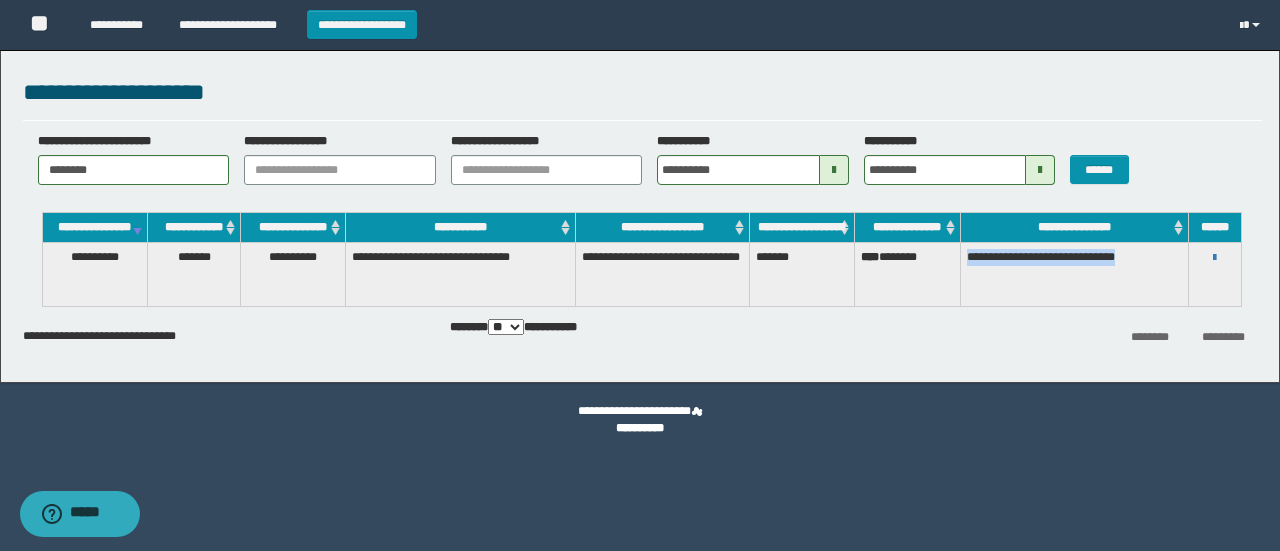 drag, startPoint x: 1141, startPoint y: 276, endPoint x: 964, endPoint y: 278, distance: 177.01129 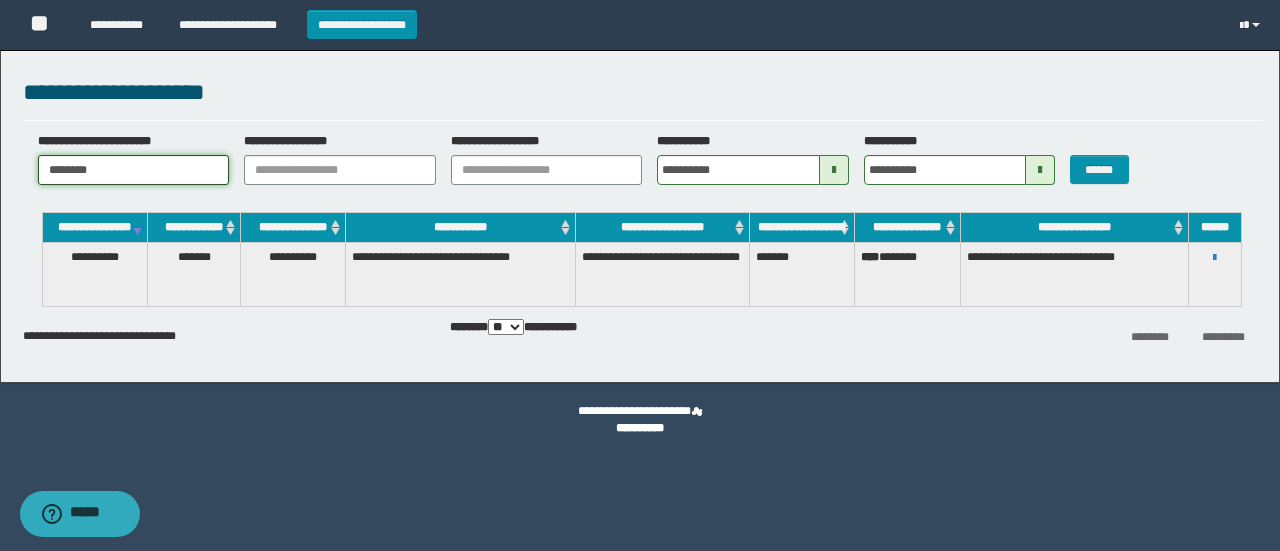 drag, startPoint x: 164, startPoint y: 168, endPoint x: 0, endPoint y: 167, distance: 164.00305 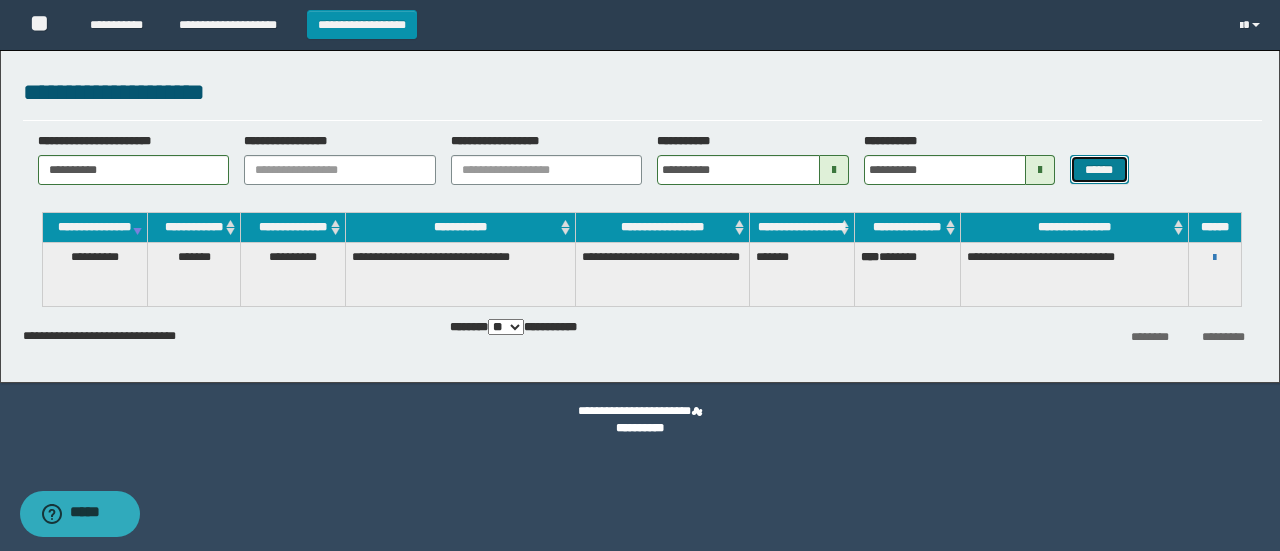click on "******" at bounding box center (1099, 169) 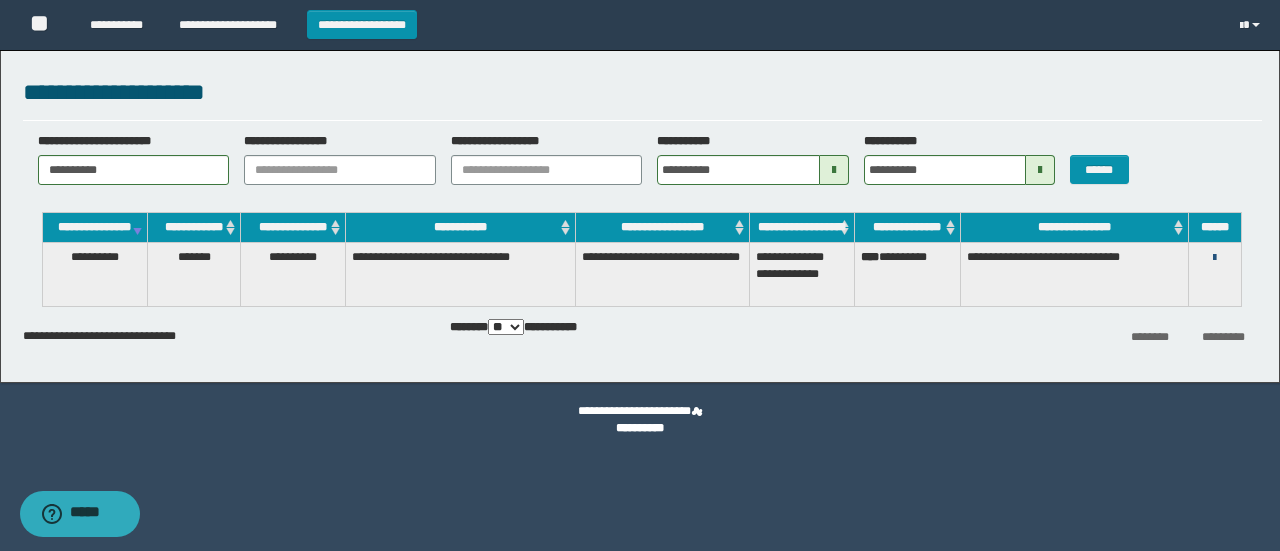 click at bounding box center (1214, 258) 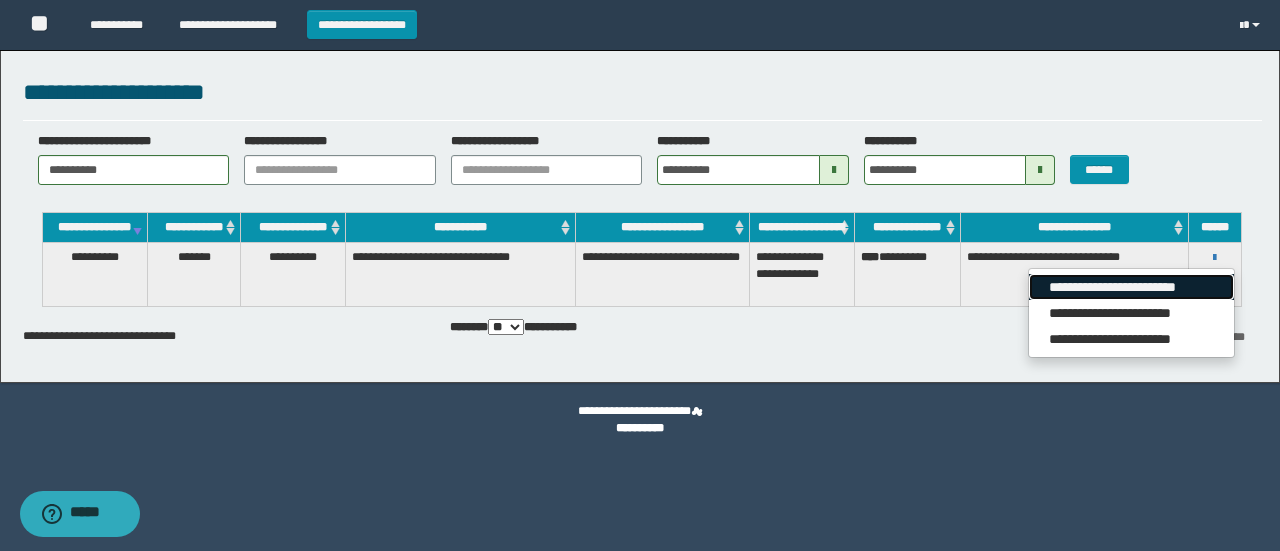 click on "**********" at bounding box center (1131, 287) 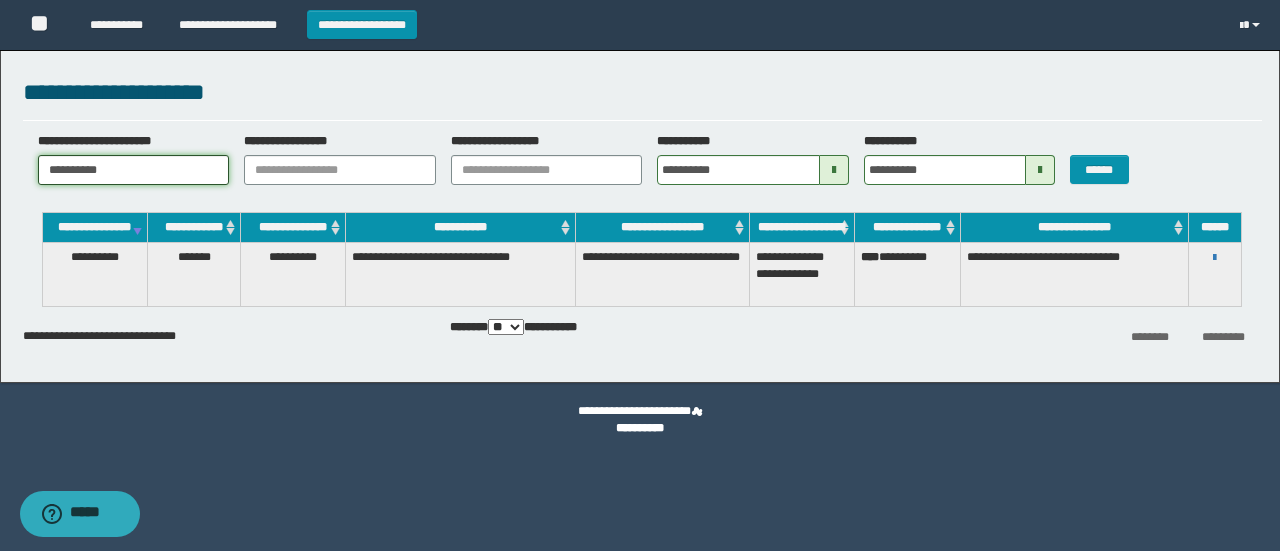 click on "**********" at bounding box center (640, 211) 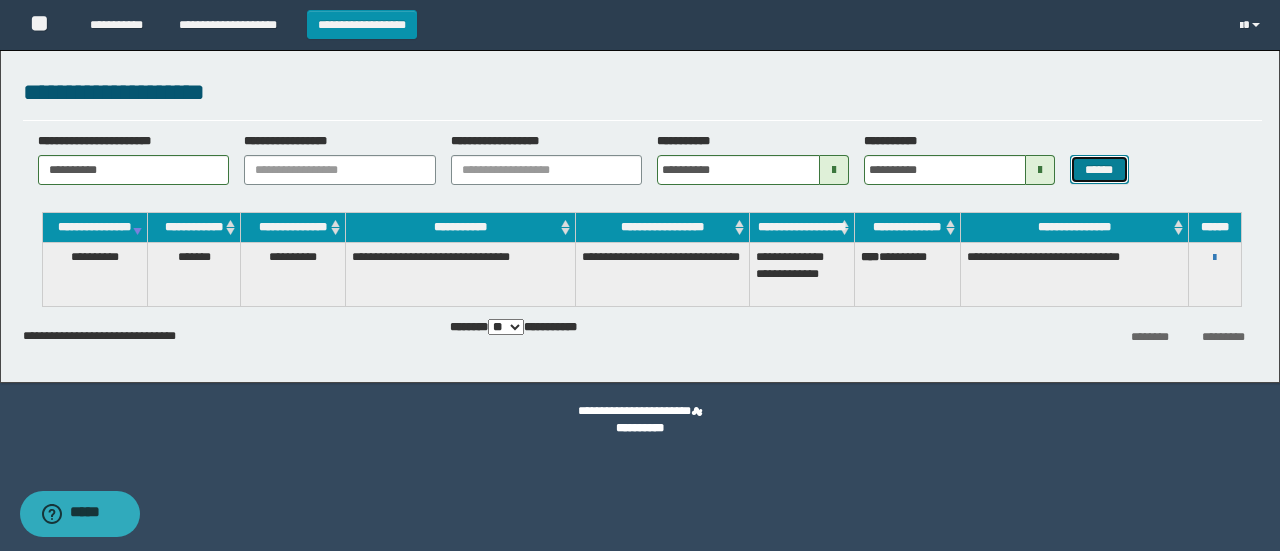 click on "******" at bounding box center [1099, 169] 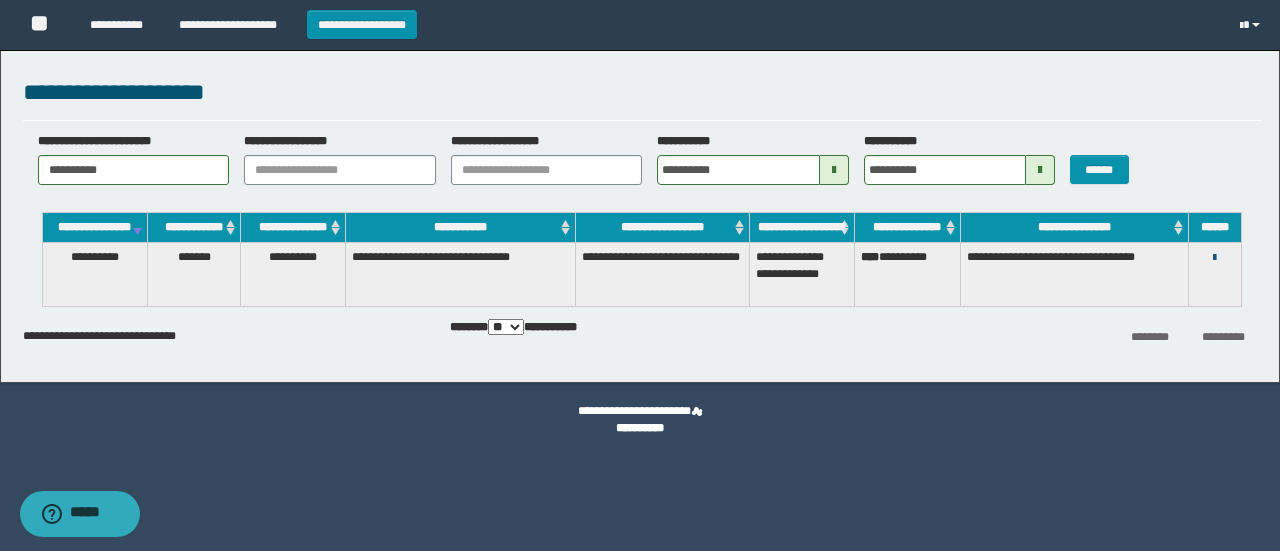click at bounding box center (1214, 258) 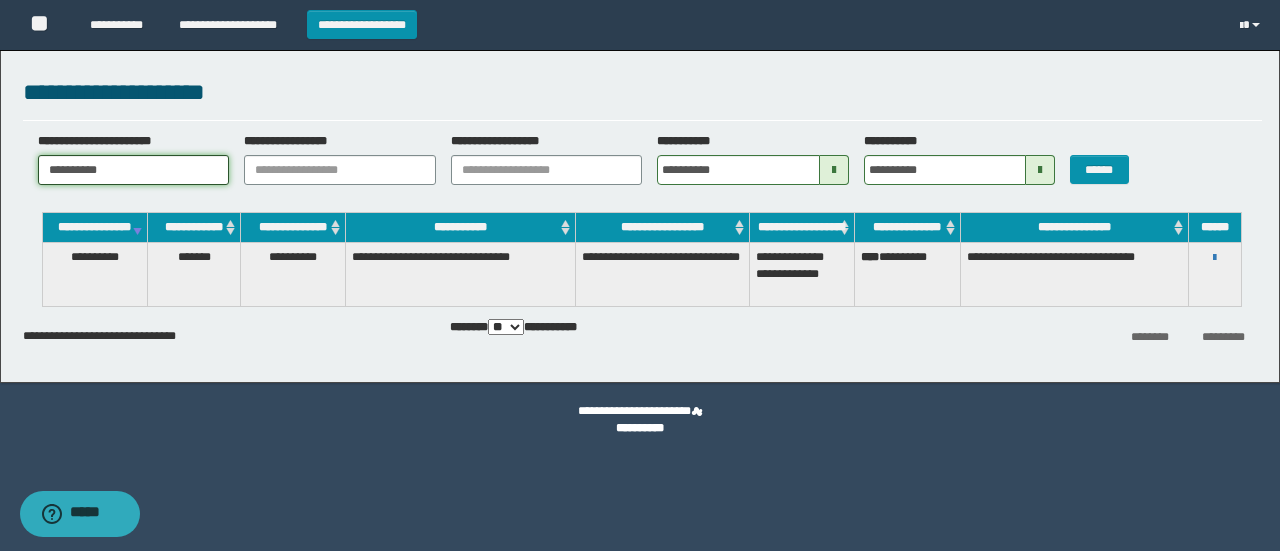 click on "**********" at bounding box center (640, 211) 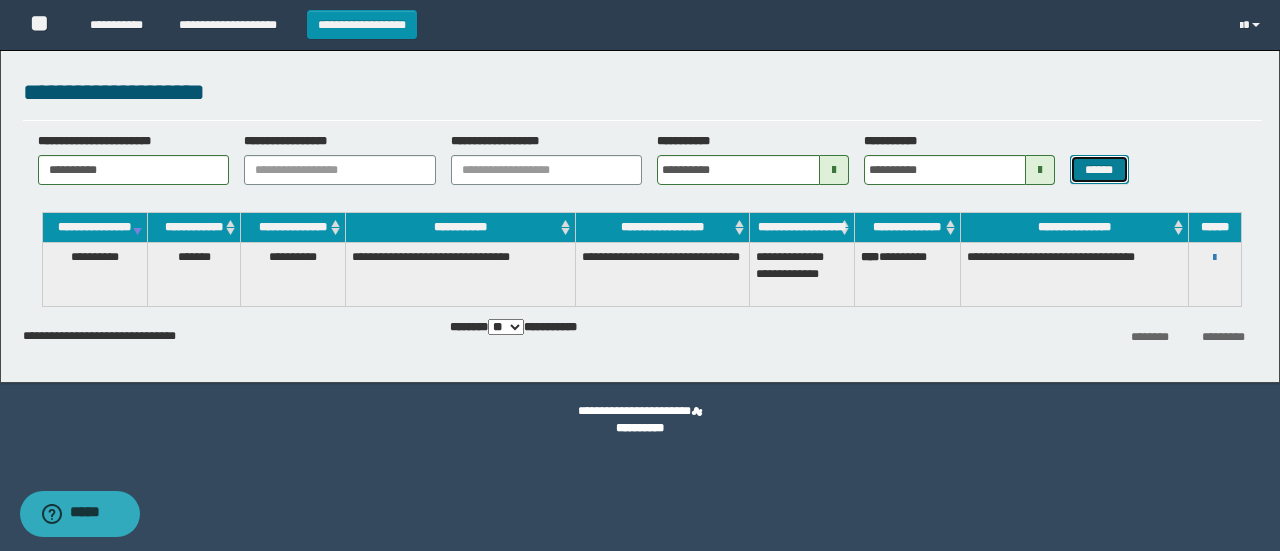 click on "******" at bounding box center [1099, 169] 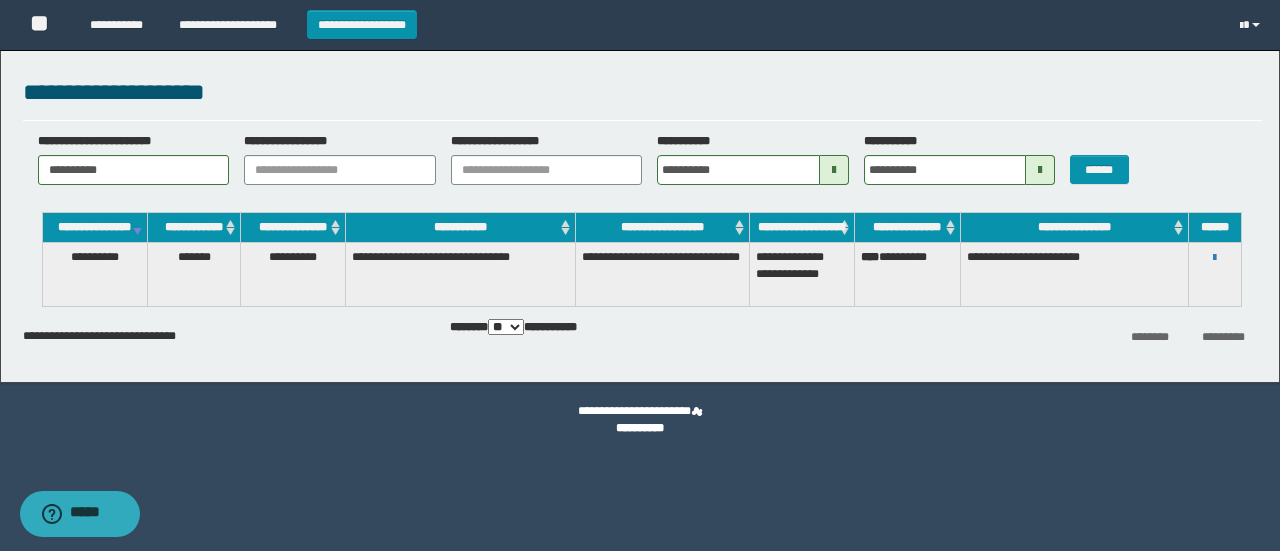 click on "**********" at bounding box center [1215, 257] 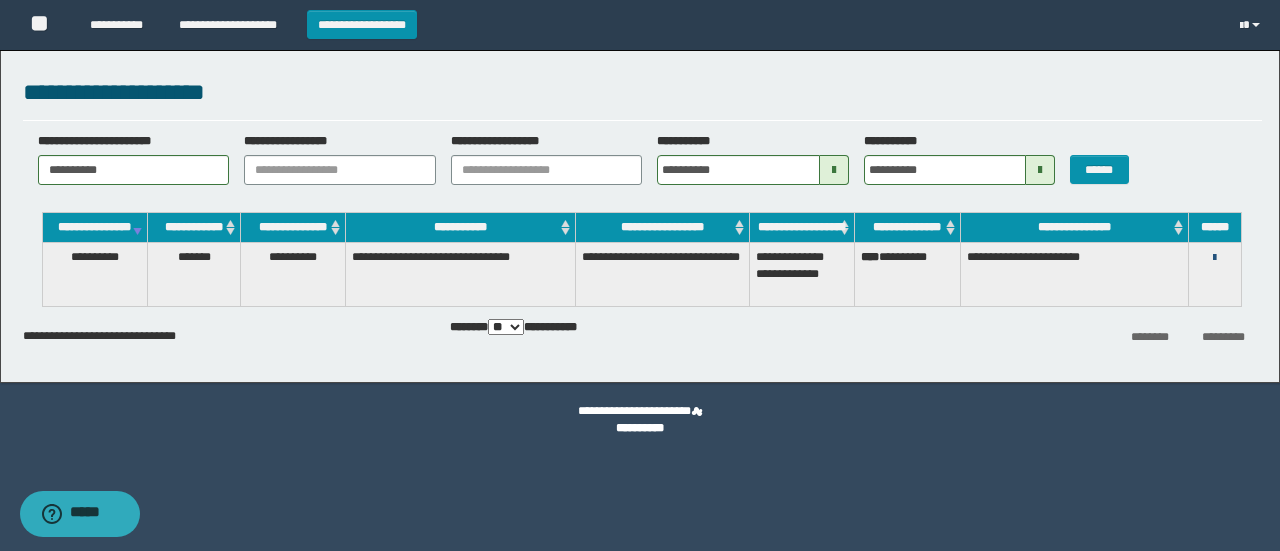 click at bounding box center [1214, 258] 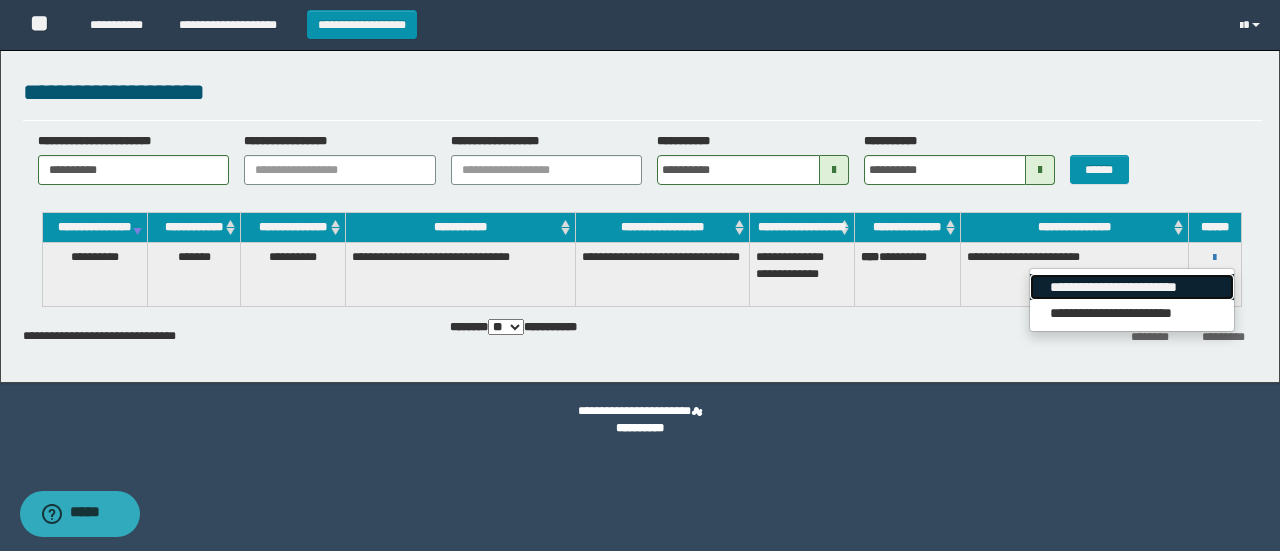 click on "**********" at bounding box center (1131, 287) 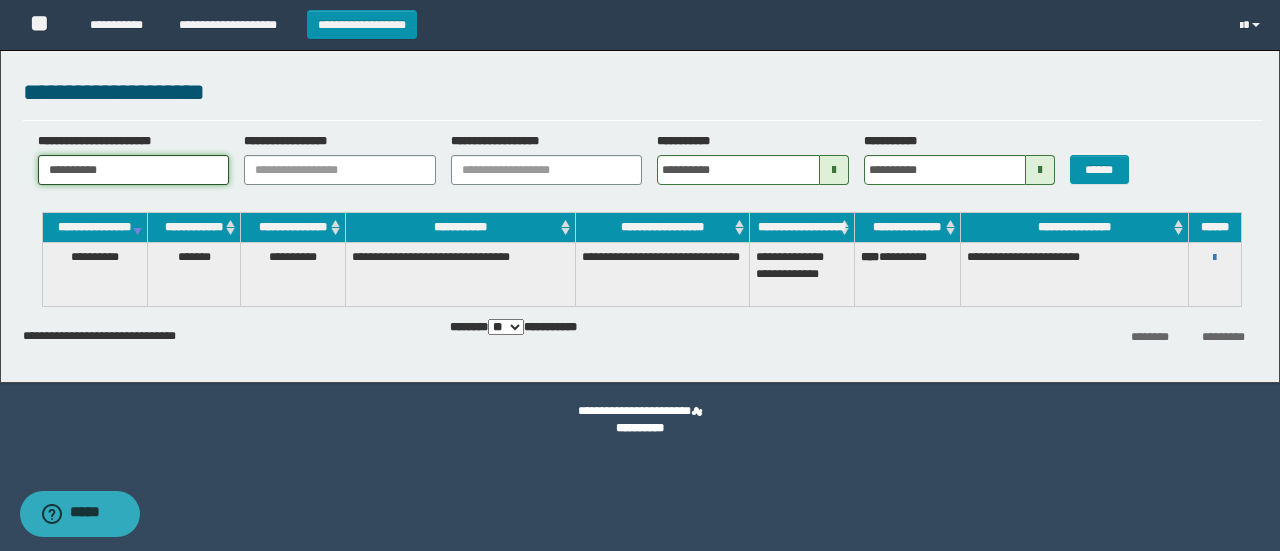drag, startPoint x: 174, startPoint y: 164, endPoint x: 0, endPoint y: 163, distance: 174.00287 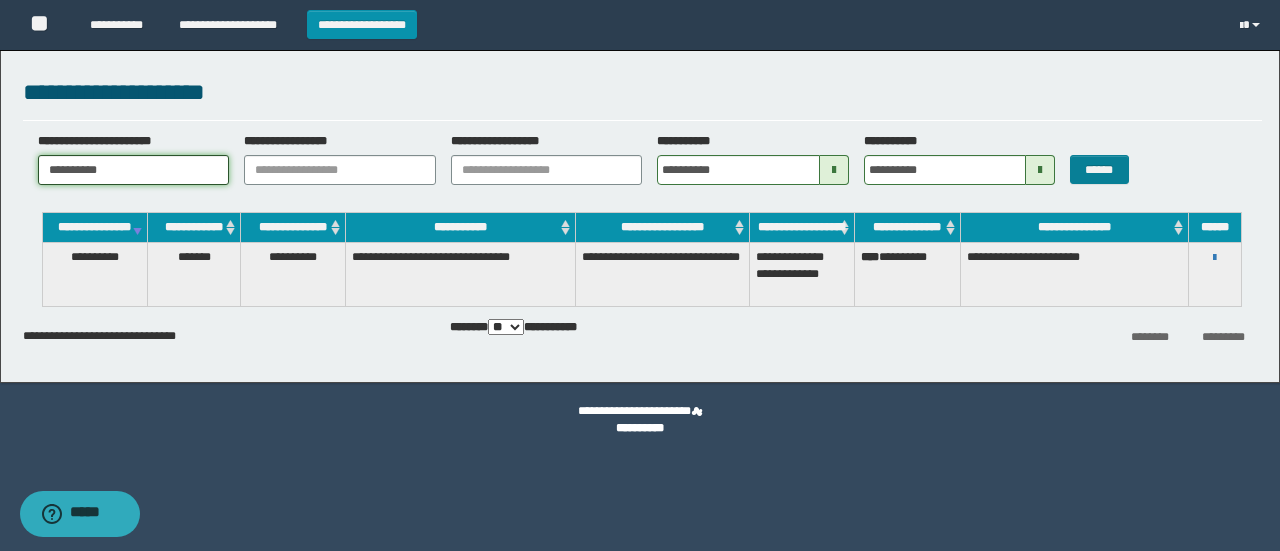 type on "**********" 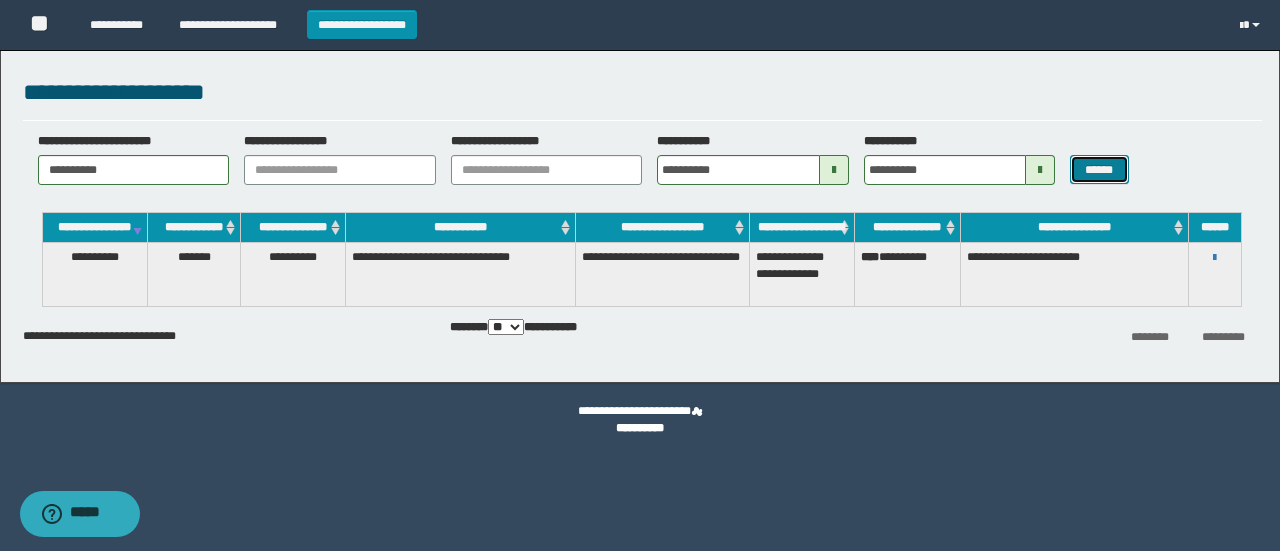 click on "******" at bounding box center [1099, 169] 